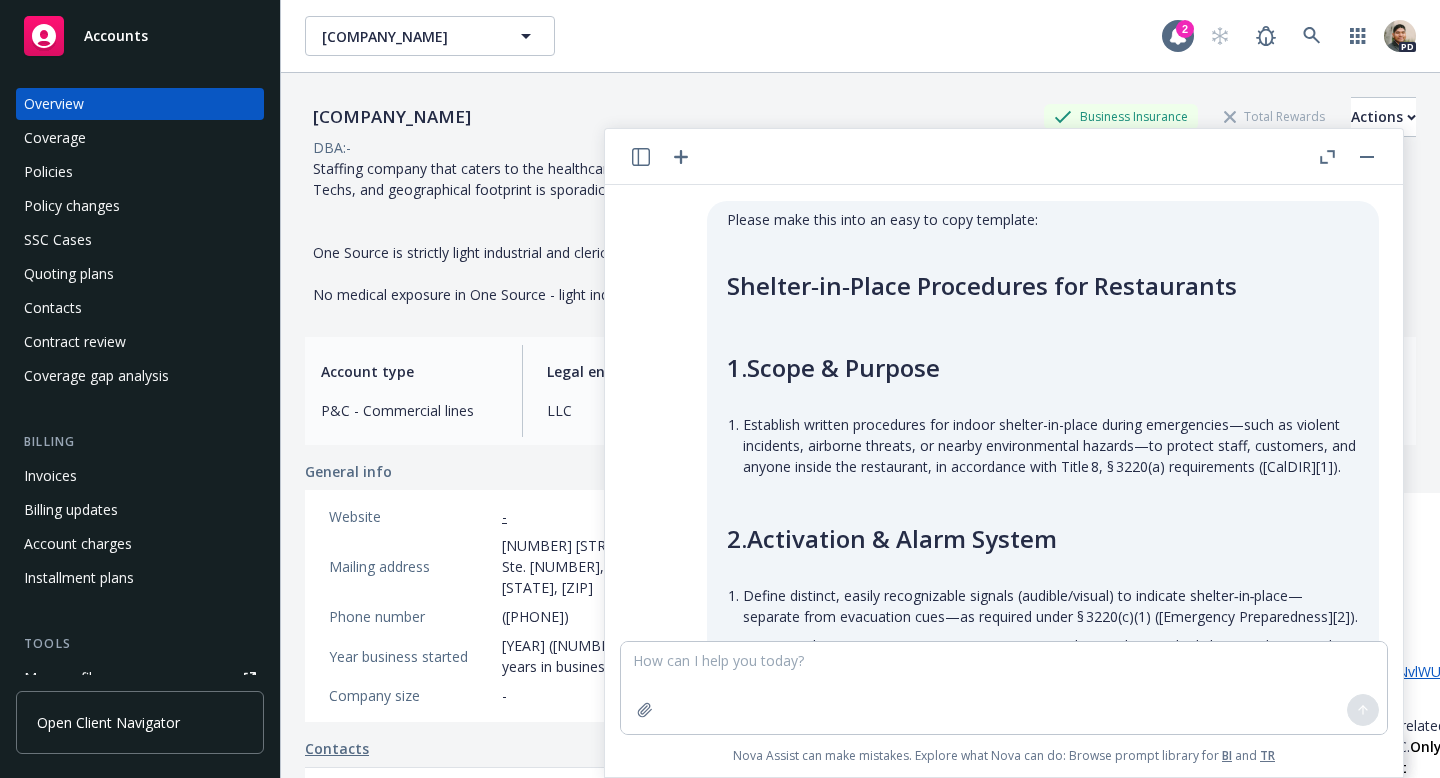 scroll, scrollTop: 0, scrollLeft: 0, axis: both 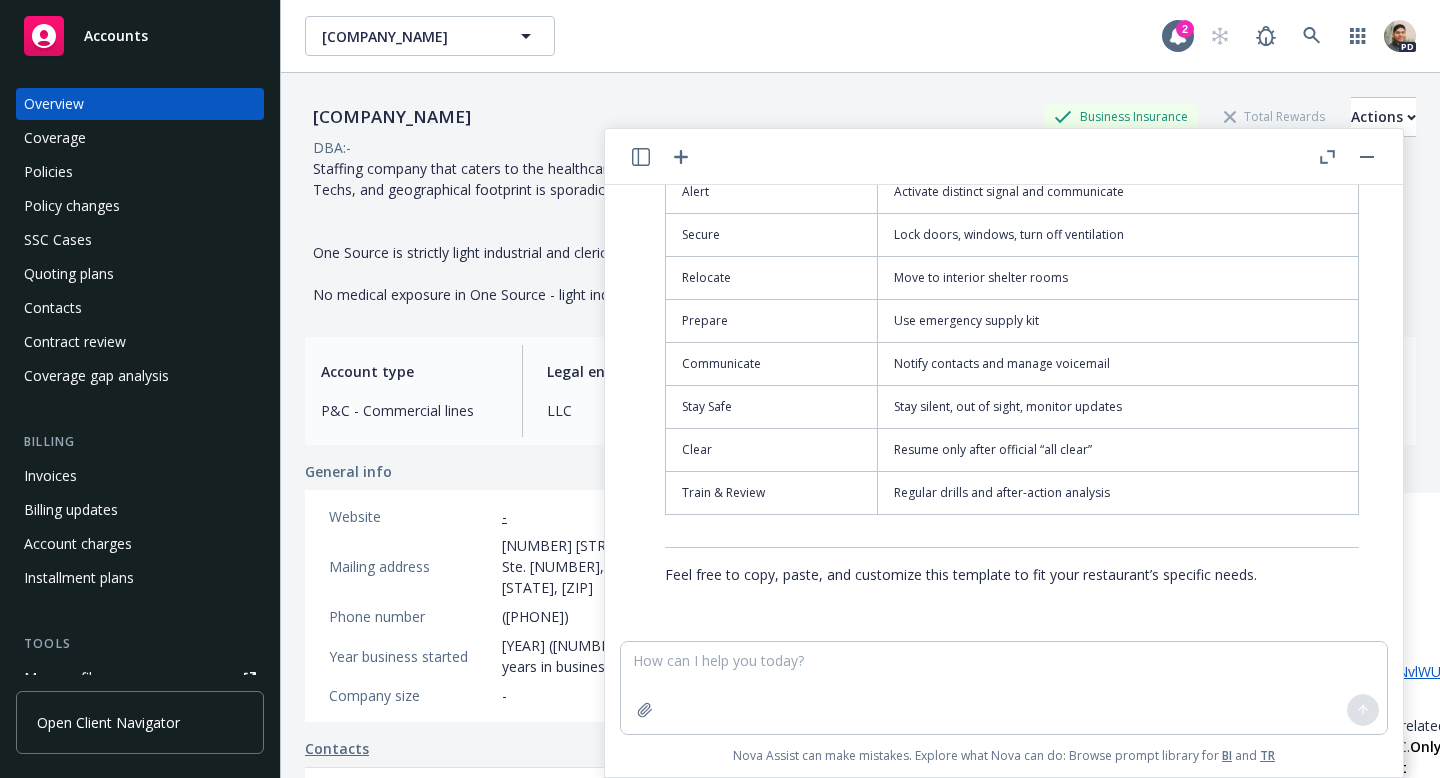 drag, startPoint x: 867, startPoint y: 50, endPoint x: 789, endPoint y: 48, distance: 78.025635 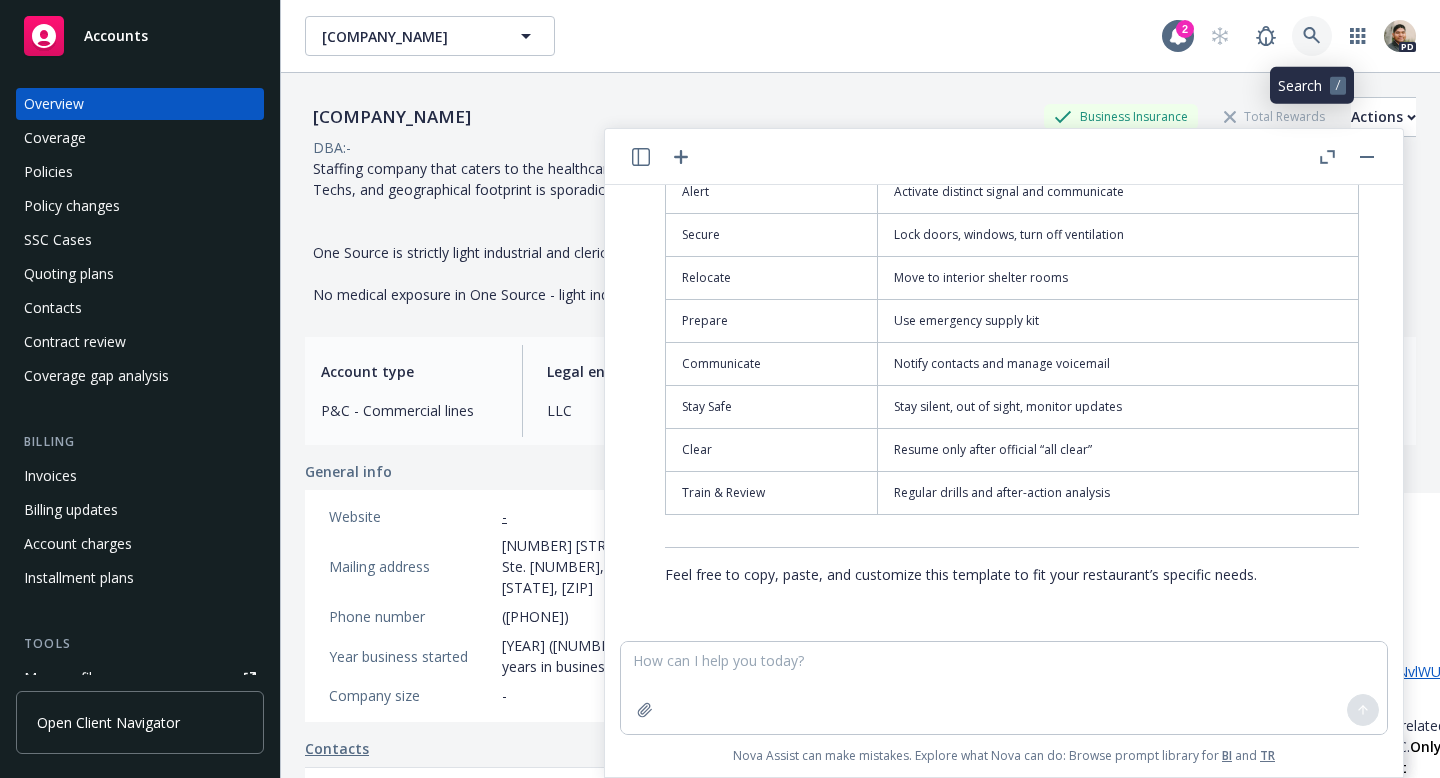 click at bounding box center [1312, 36] 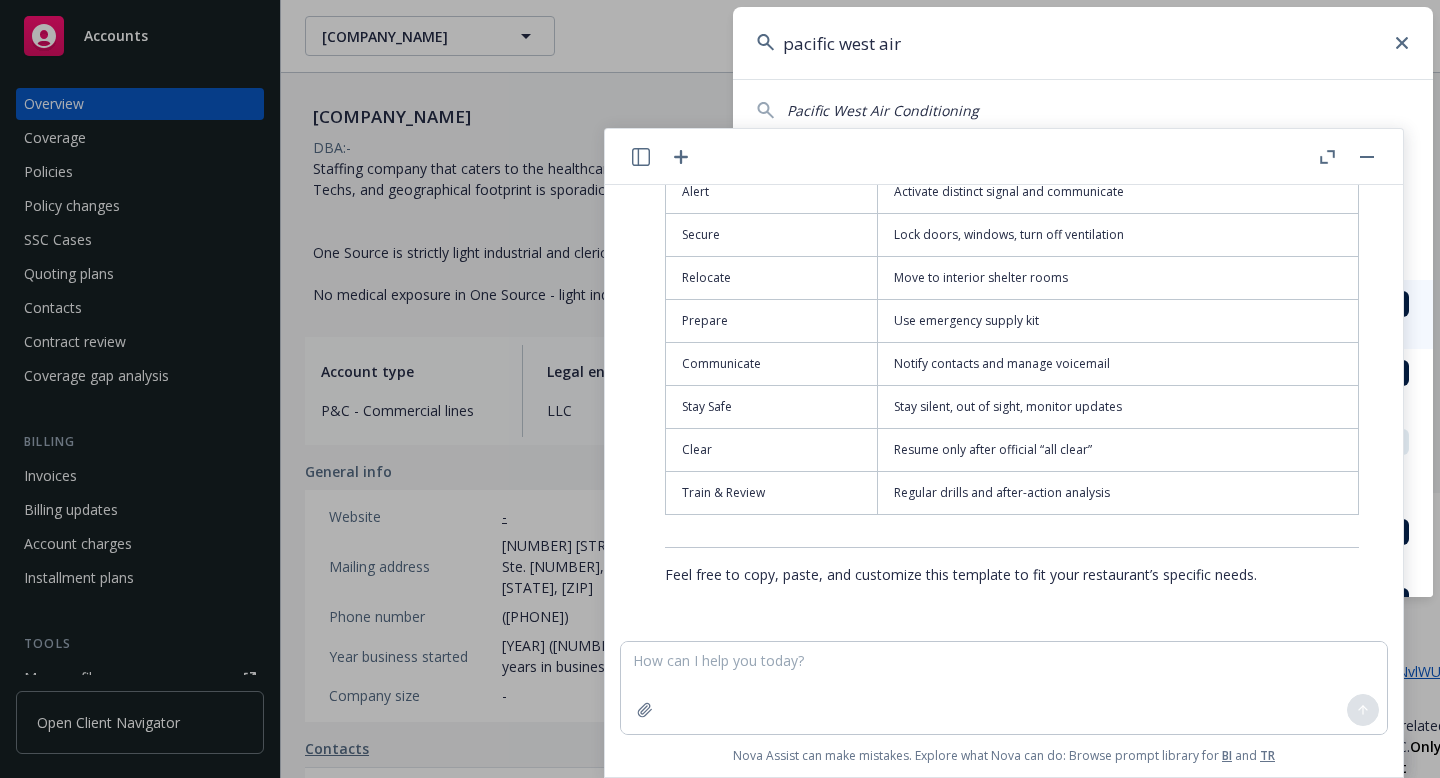 type on "pacific west air" 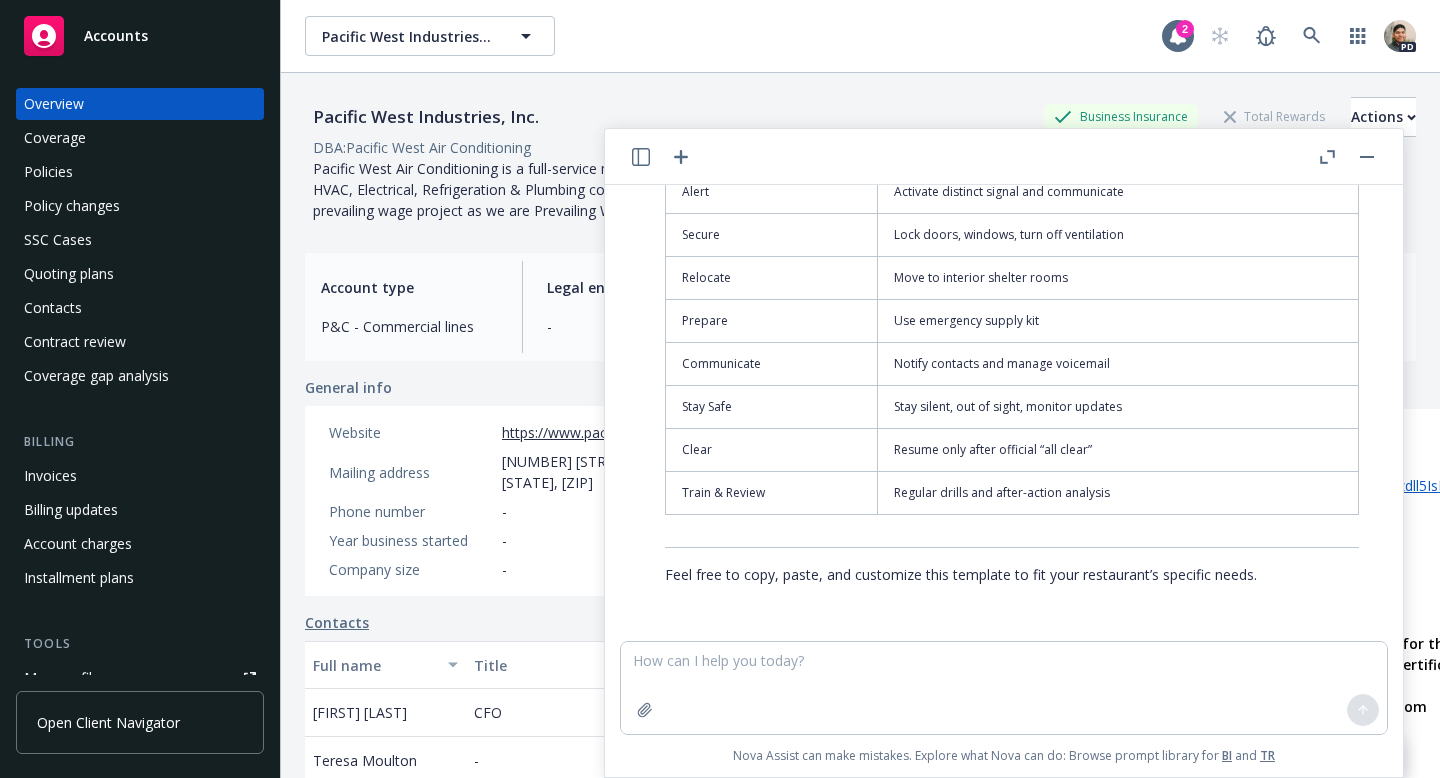 click on "Pacific West Air Conditioning is a full-service mechanical and controls contractor serving all of [STATE], [STATE] and [STATE].  We have HVAC, Electrical, Refrigeration & Plumbing contractor licenses (C-10, C-20, C-36, & C-38, License #792079).  We can also handle your prevailing wage project as we are Prevailing Wage / Public Works Compliant, DIR Registration 1000002299." at bounding box center [750, 189] 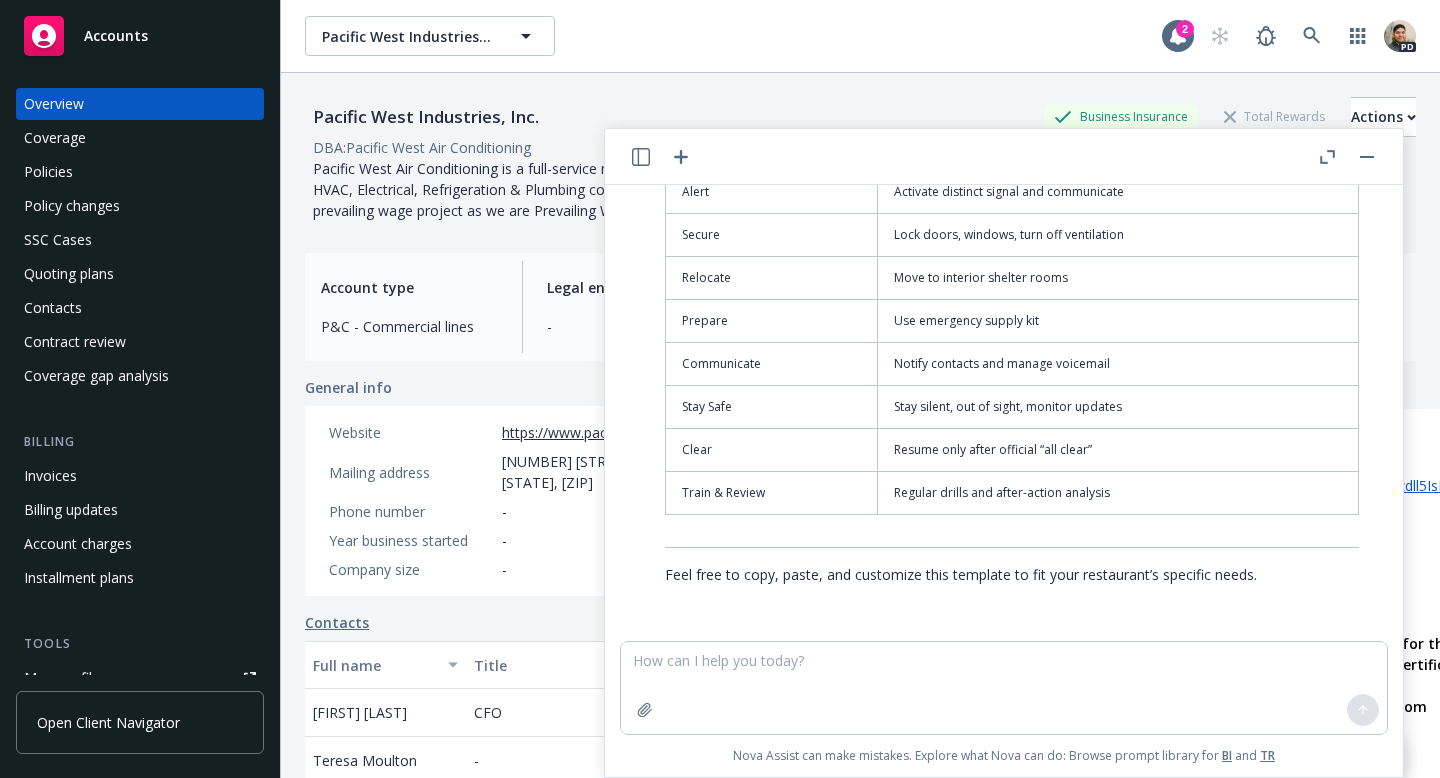 click on "Website https://www.pacwestac.com/ Mailing address [NUMBER] [STREET] [CITY], [STATE], [ZIP] Phone number - Year business started - Company size -" at bounding box center [509, 501] 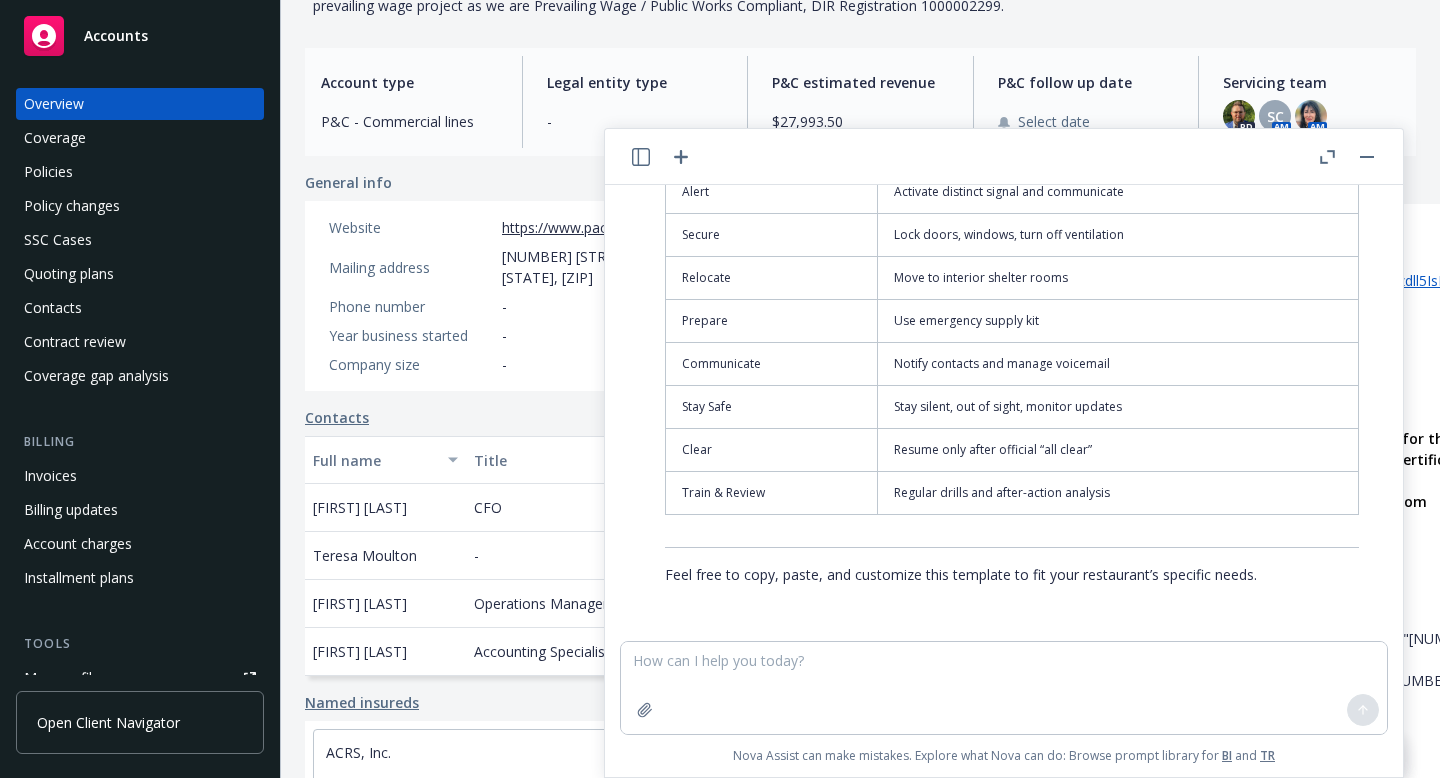 scroll, scrollTop: 211, scrollLeft: 0, axis: vertical 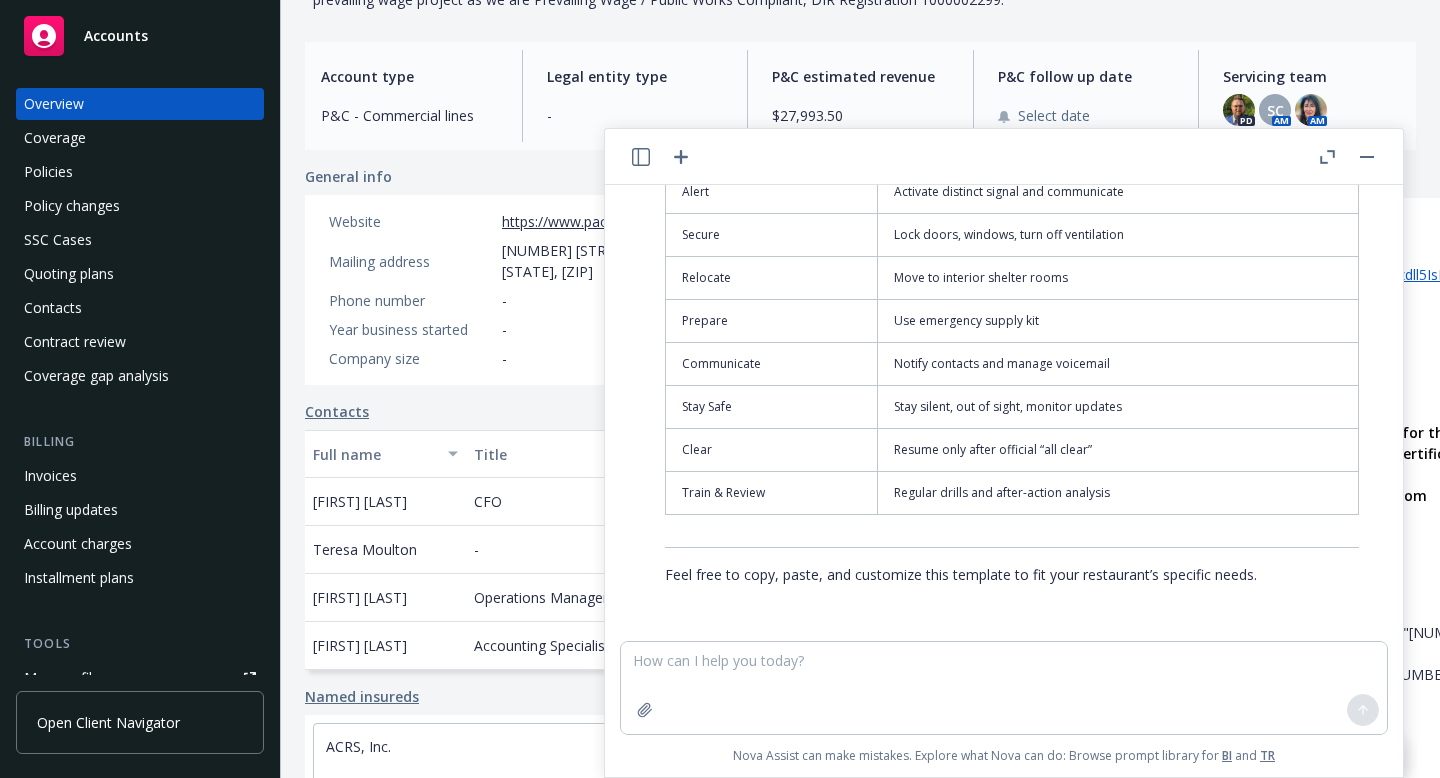 click 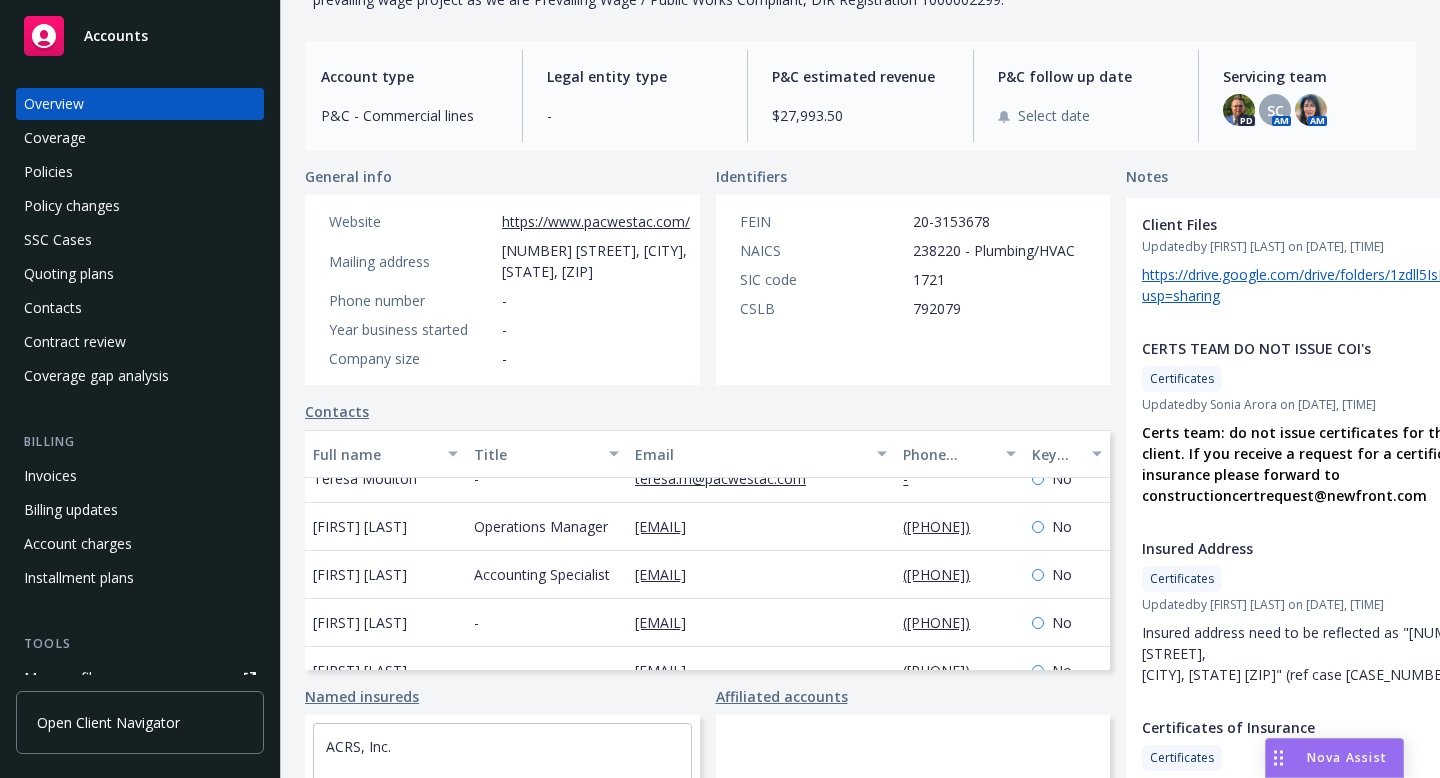 scroll, scrollTop: 68, scrollLeft: 0, axis: vertical 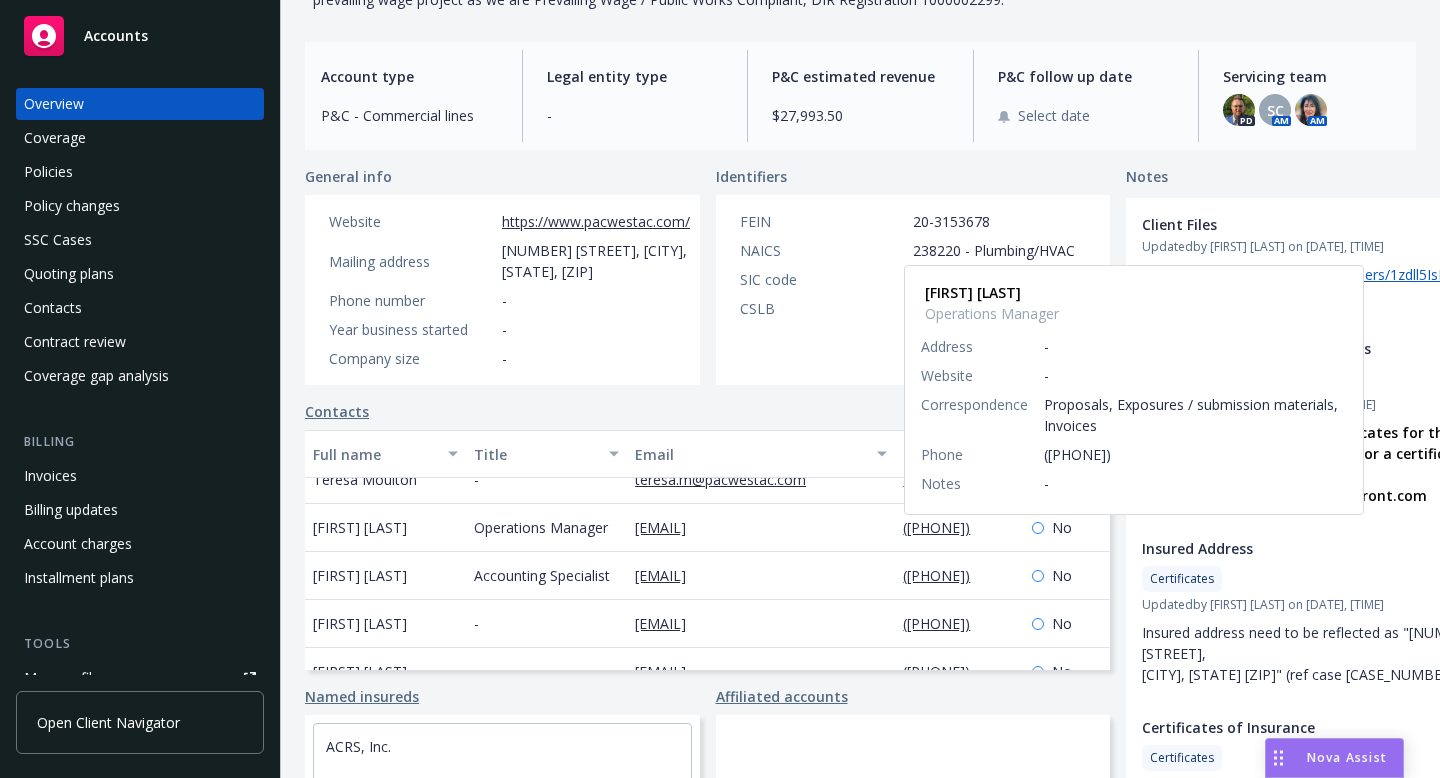 copy on "([PHONE])" 